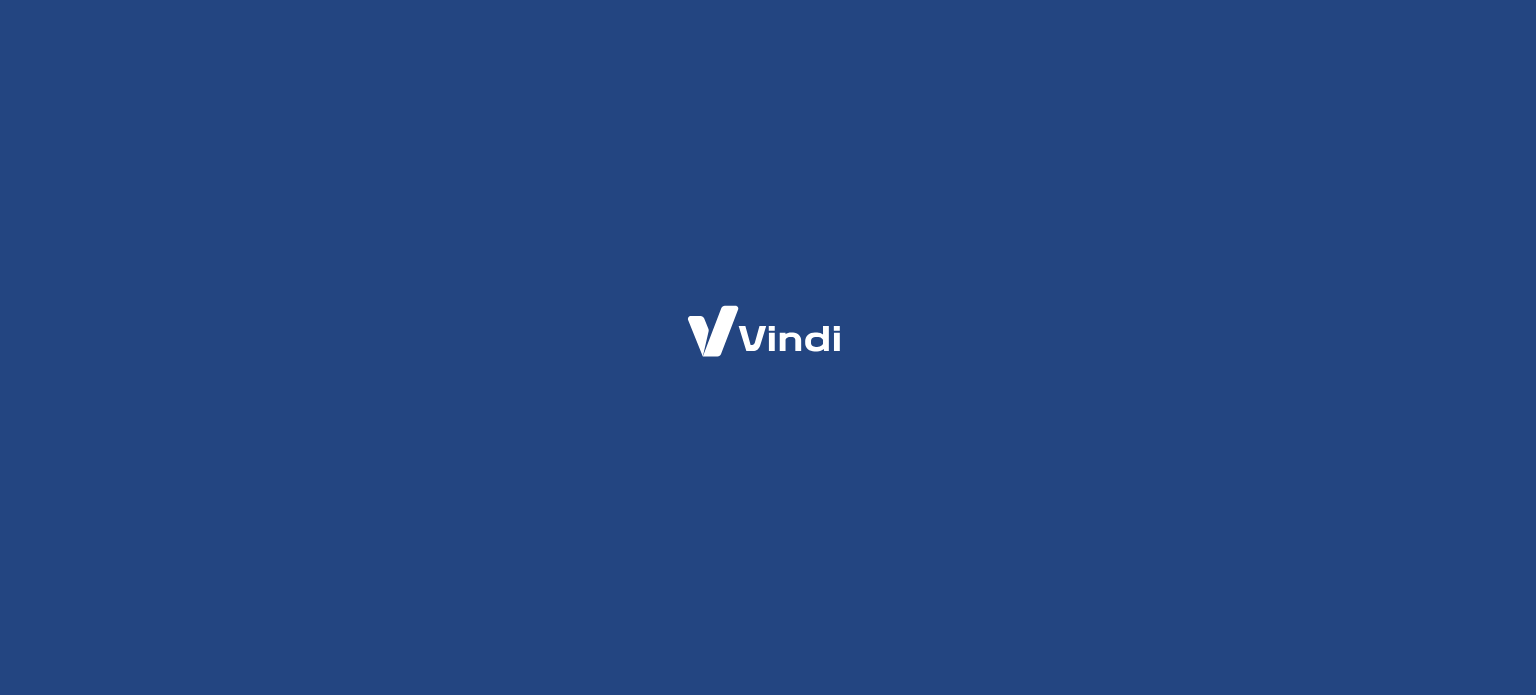scroll, scrollTop: 0, scrollLeft: 0, axis: both 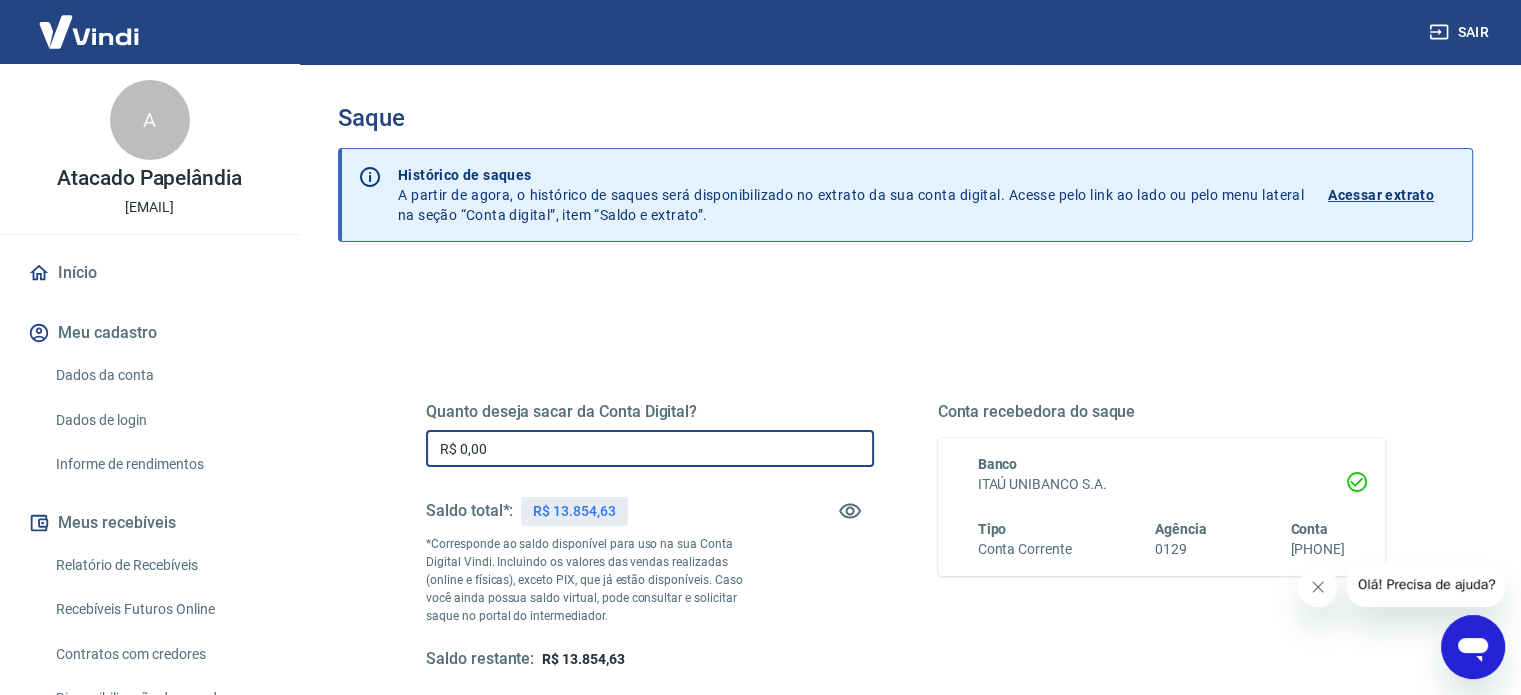 click on "R$ 0,00" at bounding box center [650, 448] 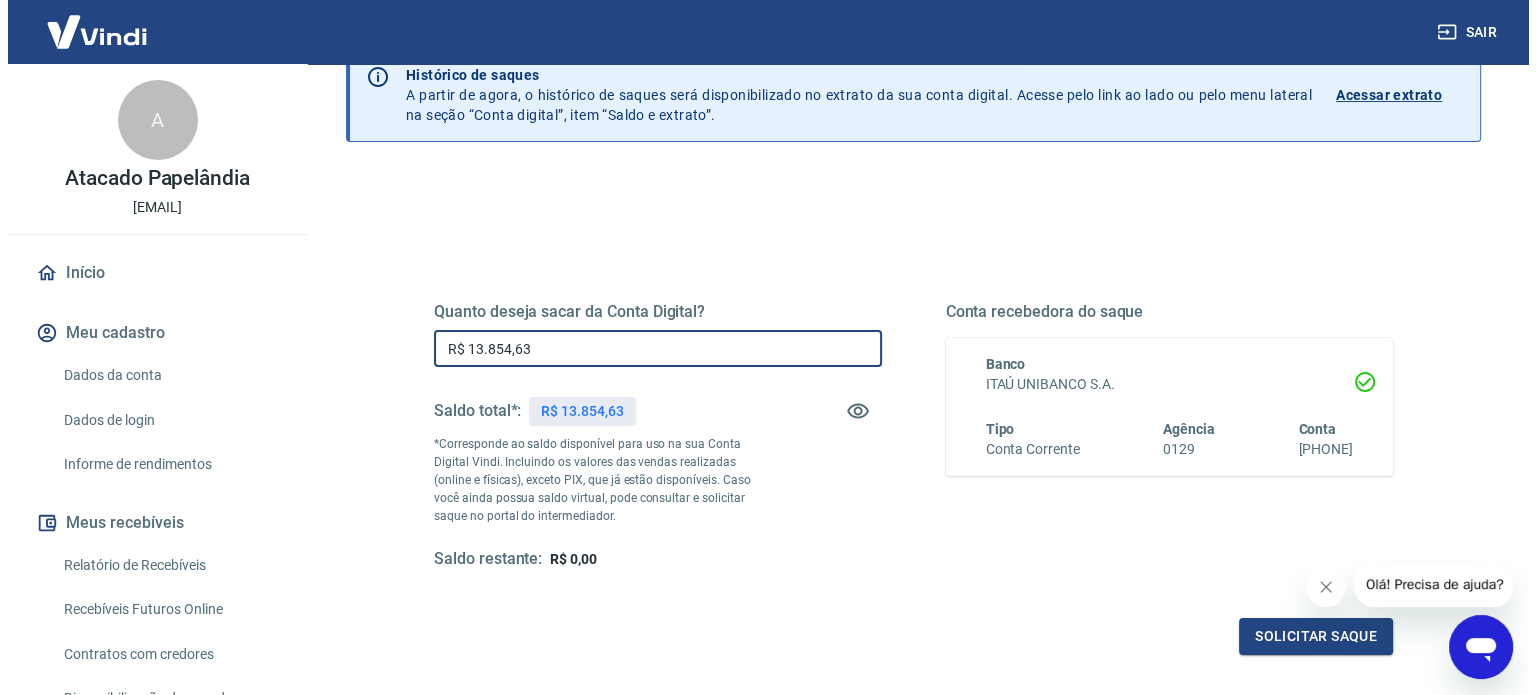 scroll, scrollTop: 123, scrollLeft: 0, axis: vertical 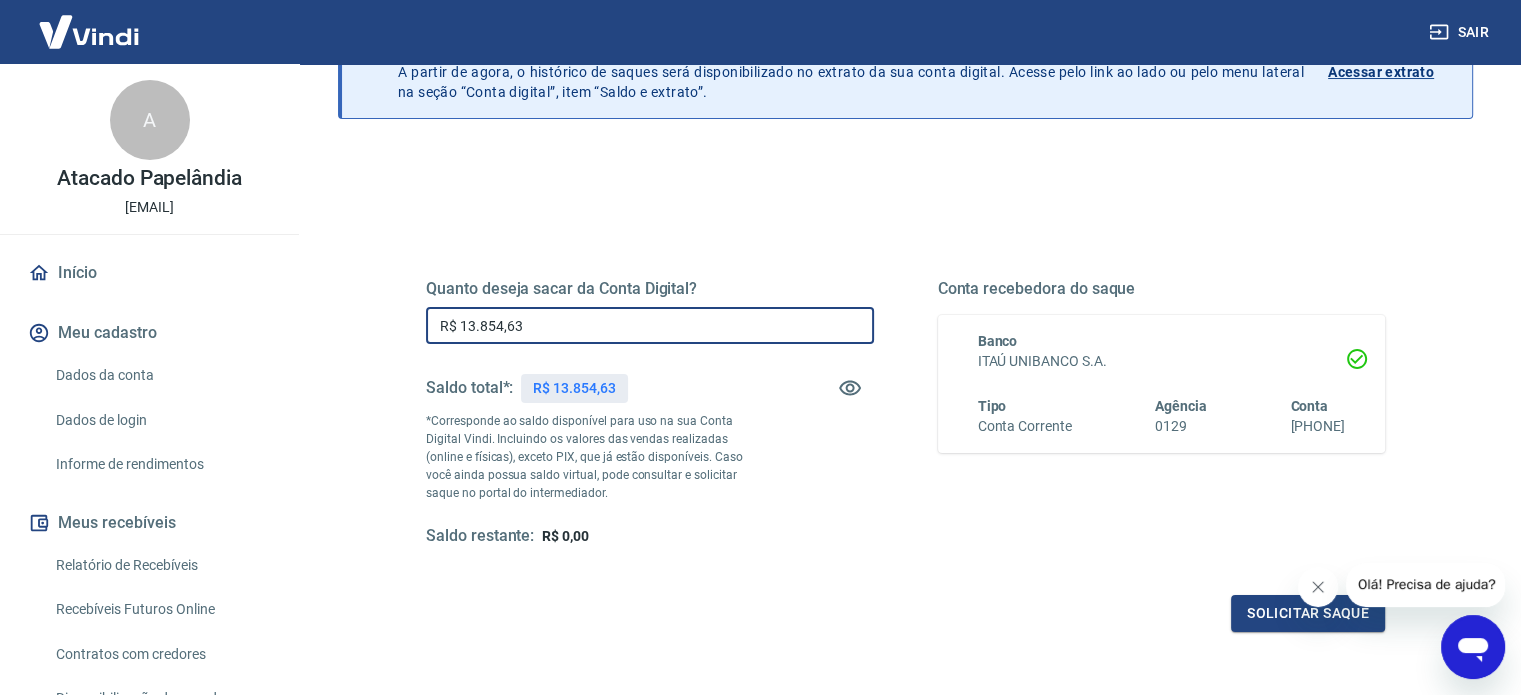 type on "R$ 13.854,63" 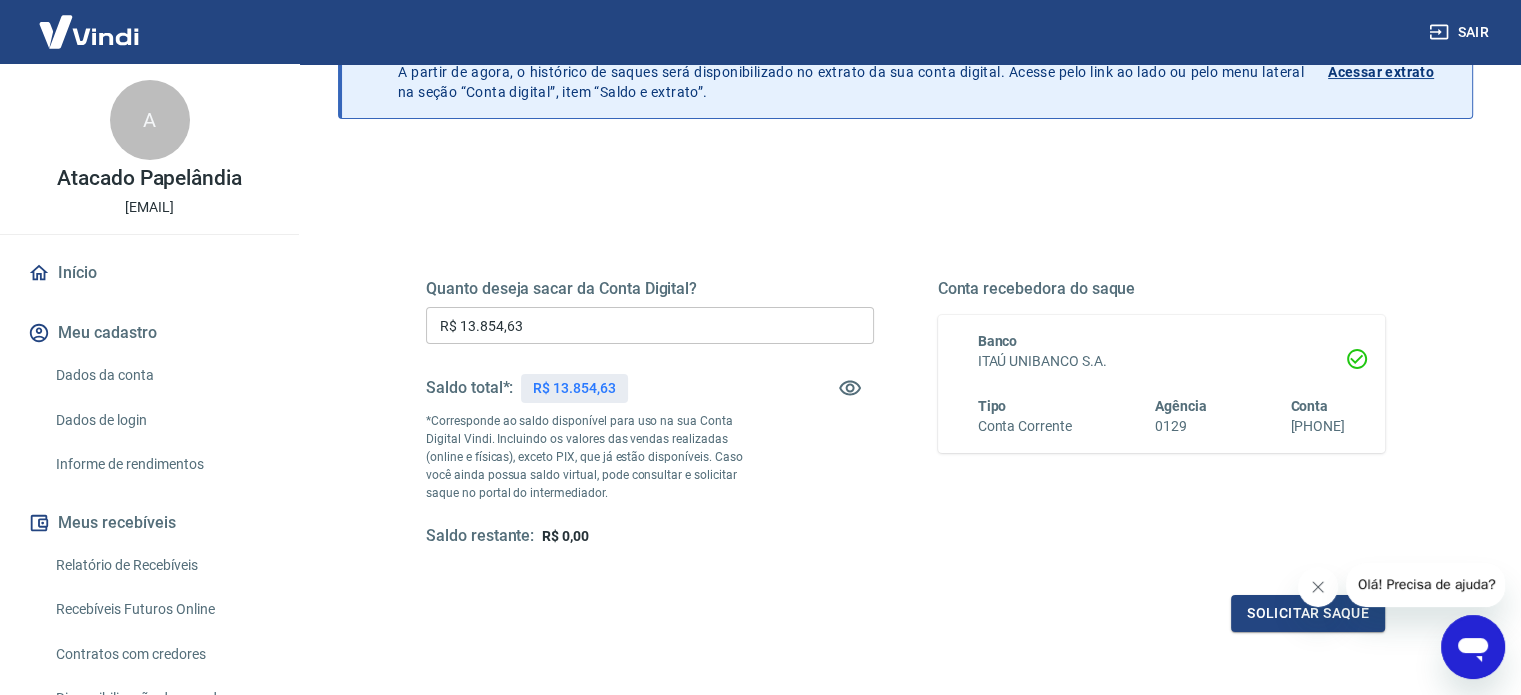 click on "Quanto deseja sacar da Conta Digital? R$ 13.854,63 ​ Saldo total*: R$ 13.854,63 *Corresponde ao saldo disponível para uso na sua Conta Digital Vindi. Incluindo os valores das vendas realizadas (online e físicas), exceto PIX, que já estão disponíveis. Caso você ainda possua saldo virtual, pode consultar e solicitar saque no portal do intermediador. Saldo restante: R$ 0,00 Conta recebedora do saque Banco ITAÚ UNIBANCO S.A. Tipo Conta Corrente Agência 0129 Conta 98833-3 Solicitar saque" at bounding box center (905, 431) 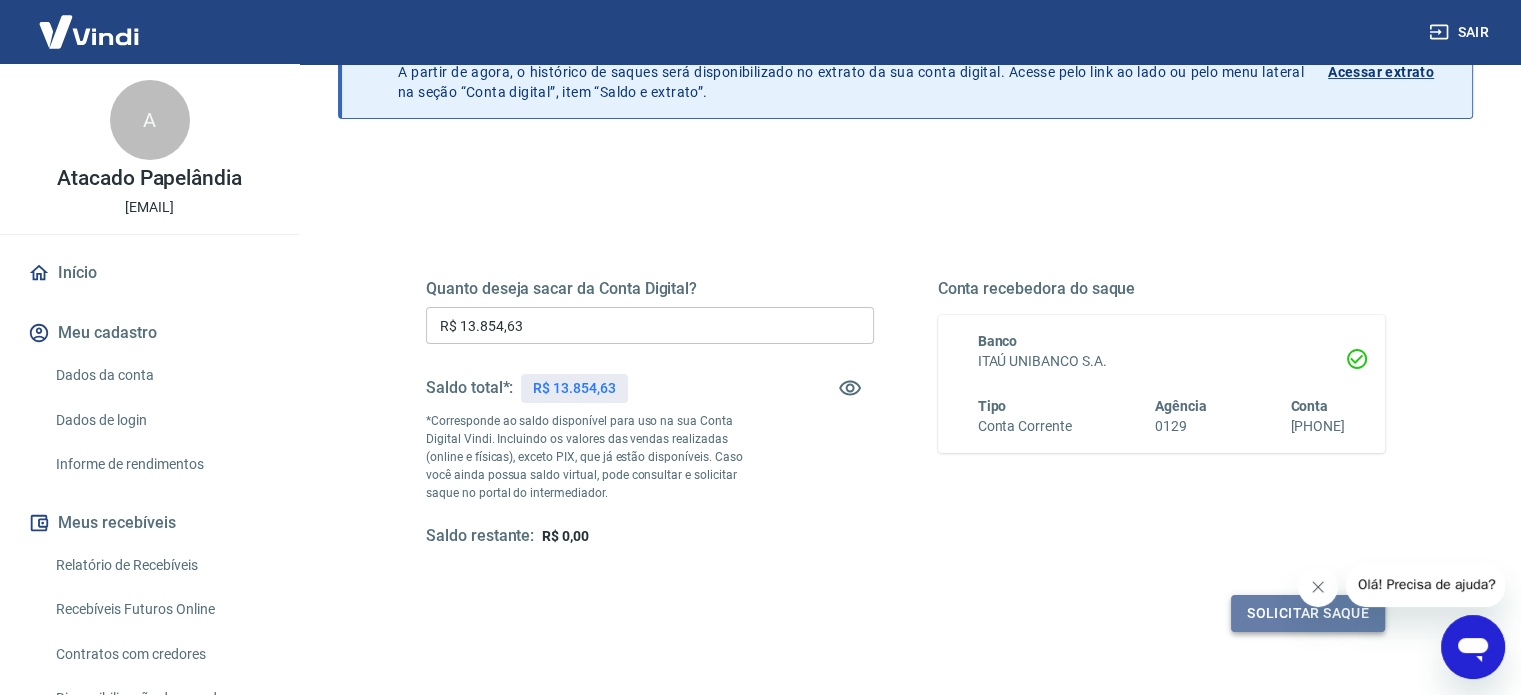 click on "Solicitar saque" at bounding box center (1308, 613) 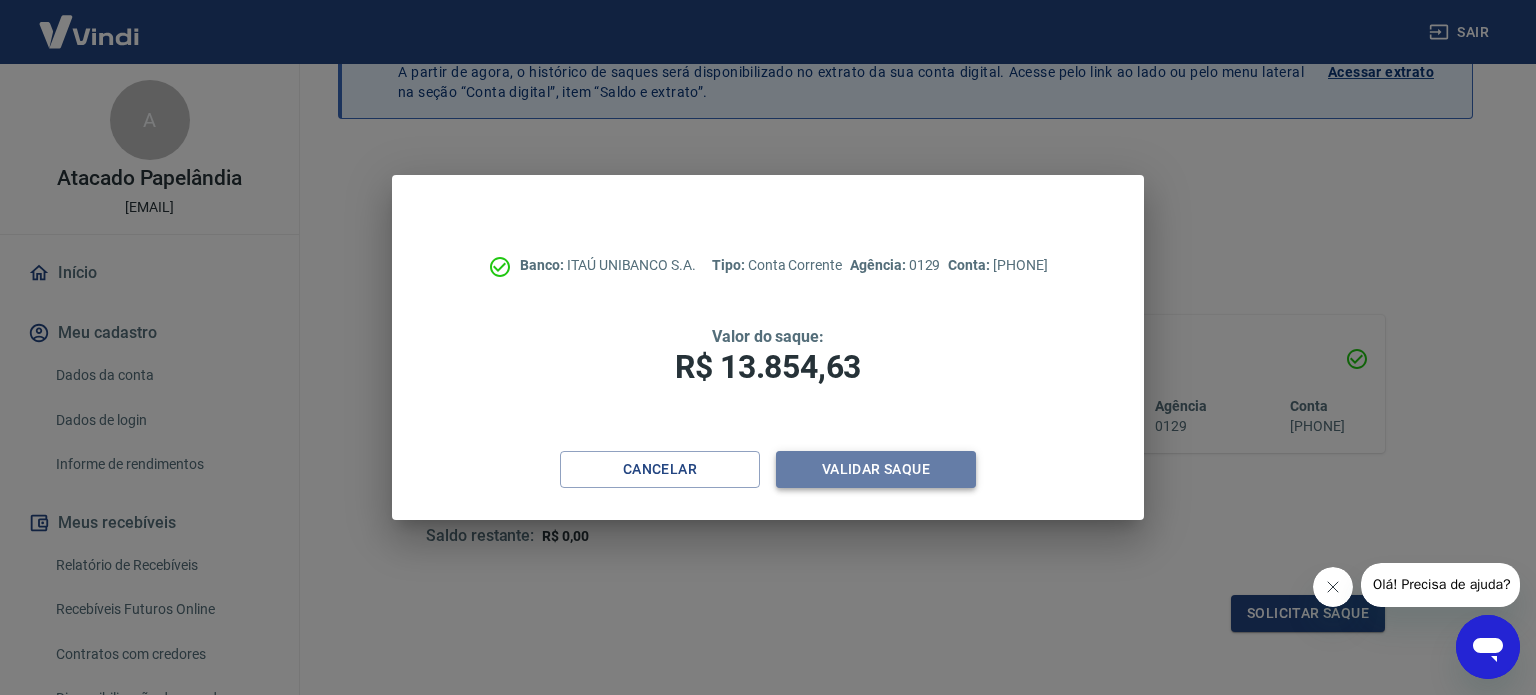 click on "Validar saque" at bounding box center (876, 469) 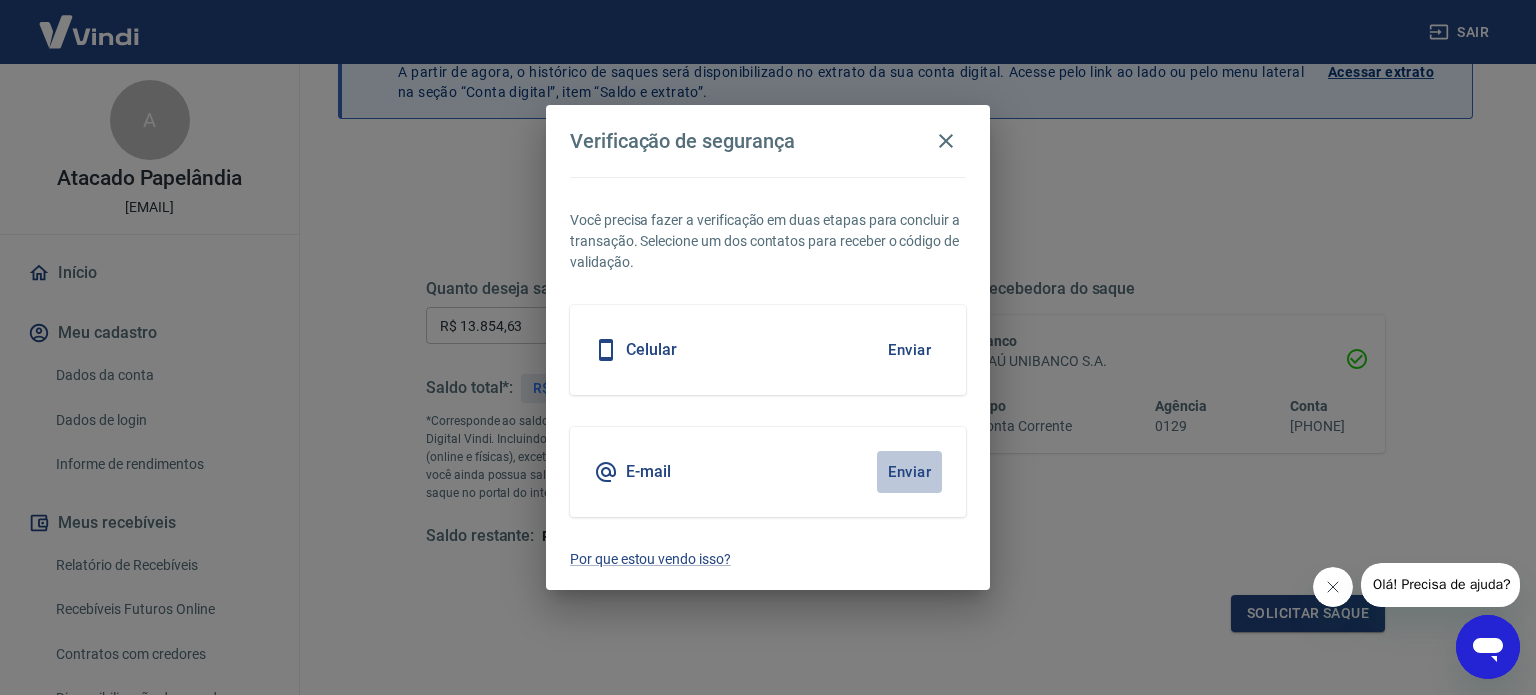 click on "Enviar" at bounding box center (909, 472) 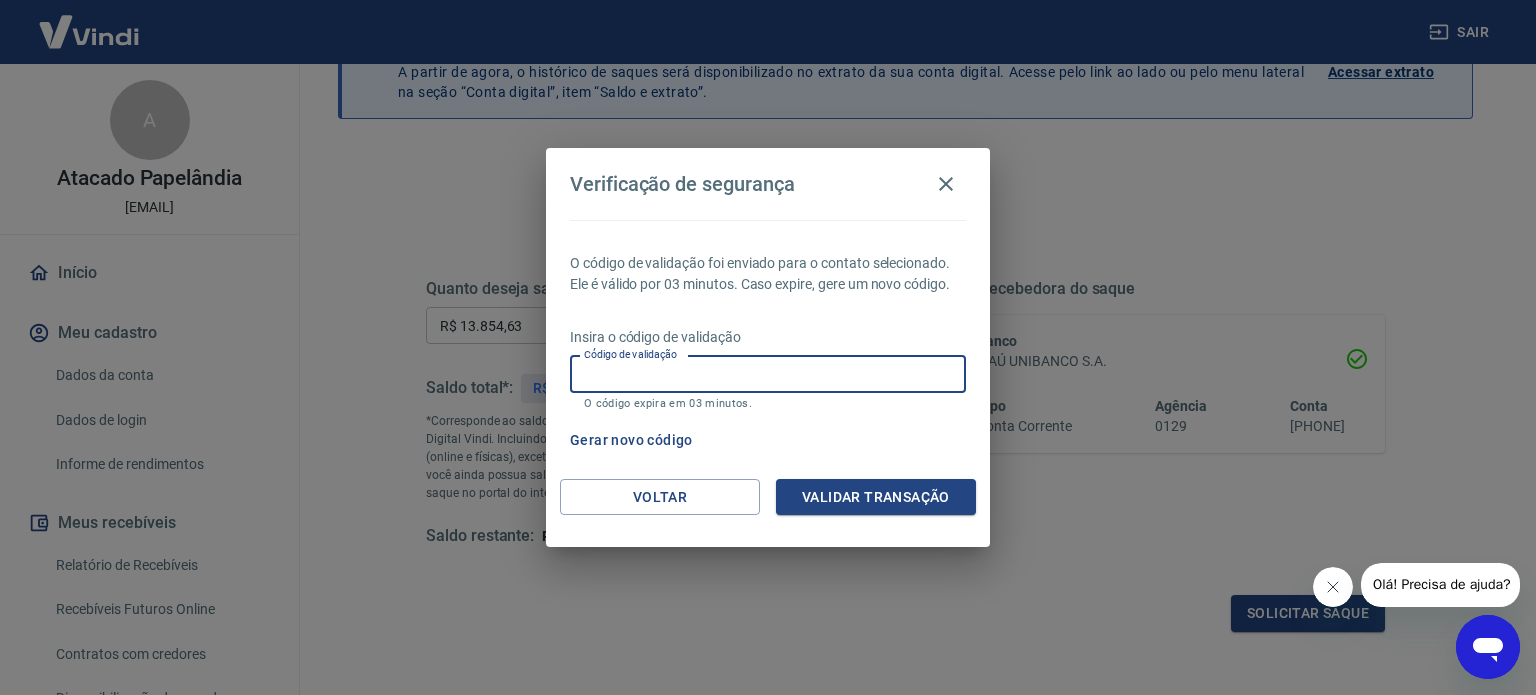 click on "Código de validação" at bounding box center [768, 374] 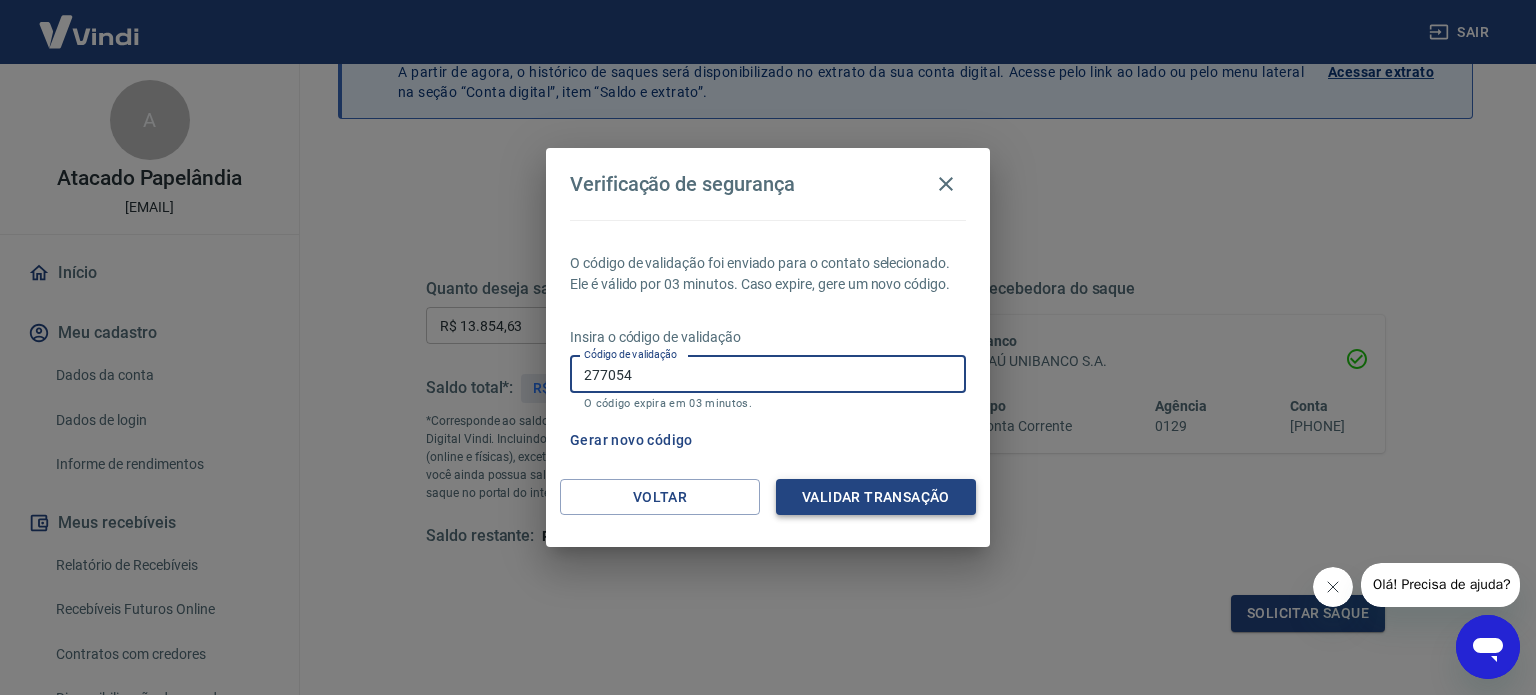 type on "277054" 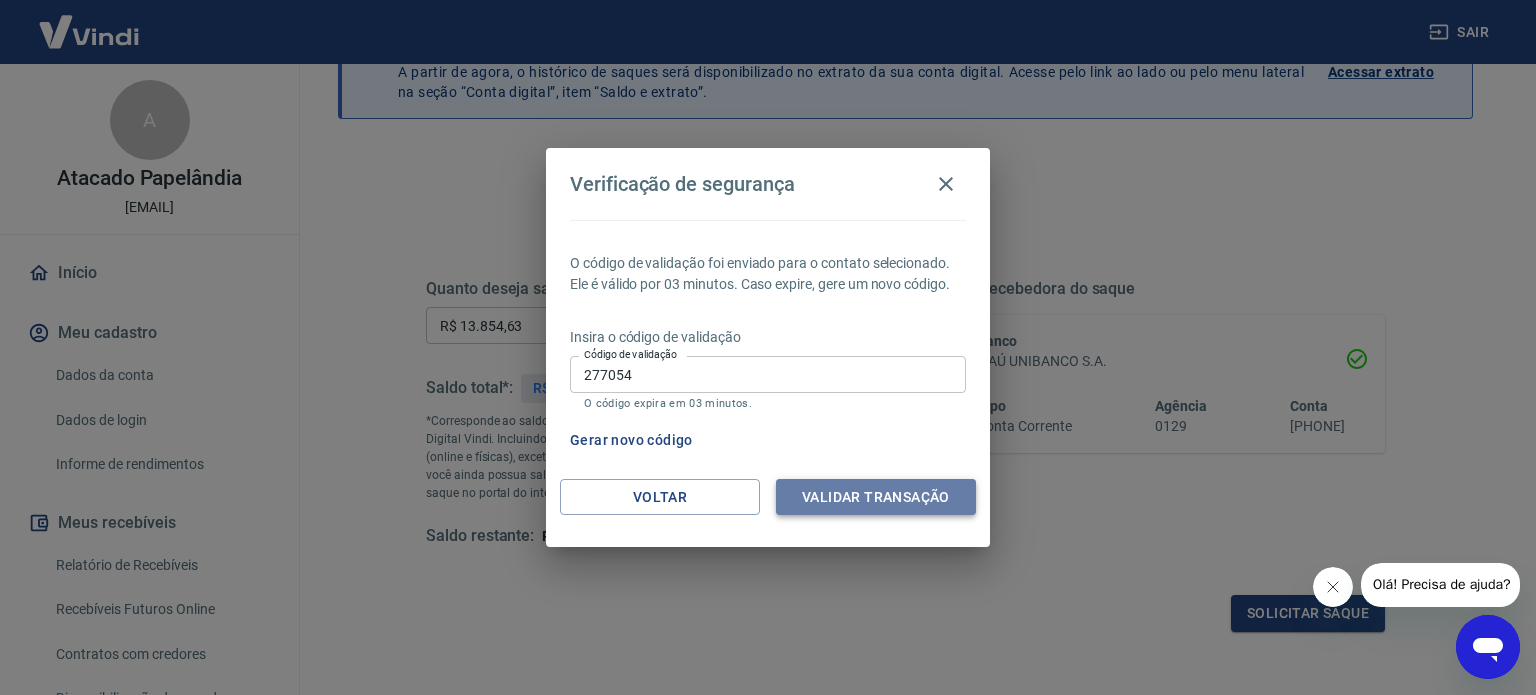 click on "Validar transação" at bounding box center [876, 497] 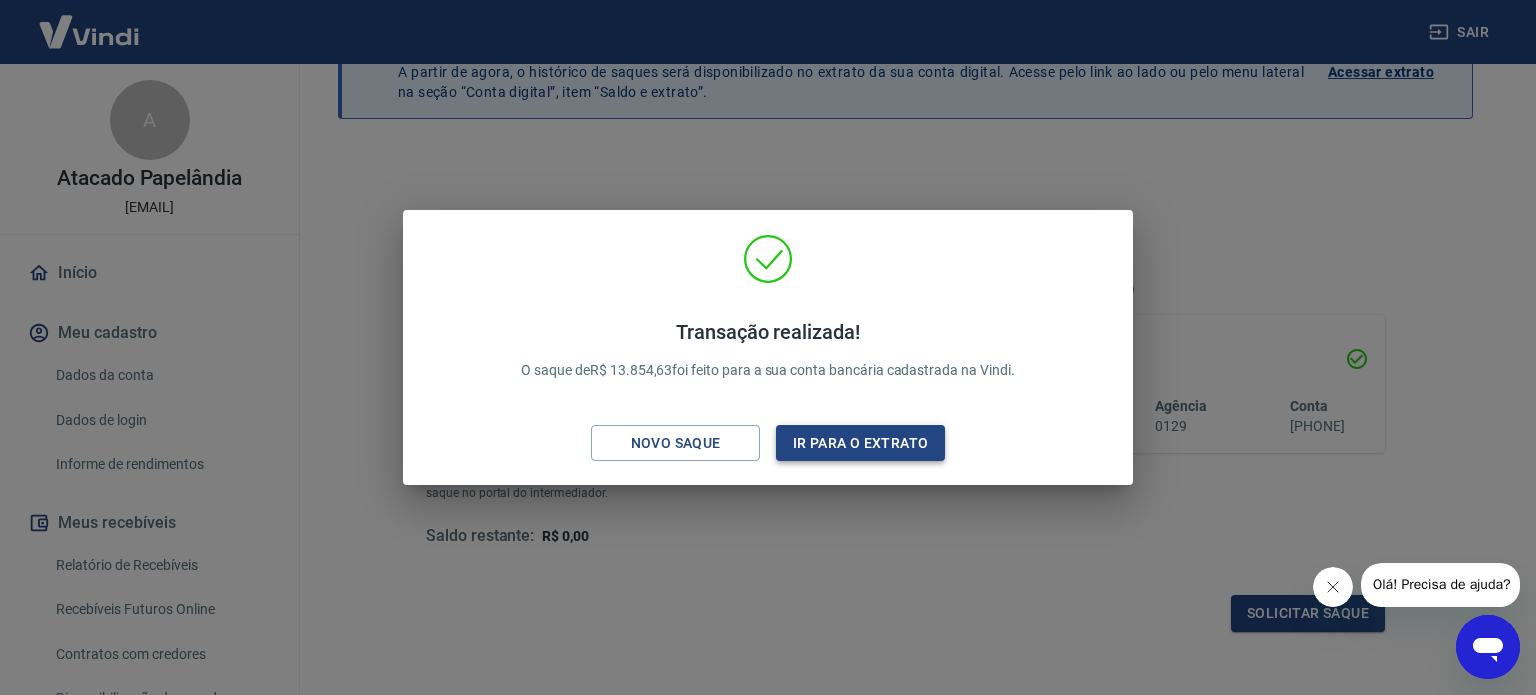 click on "Ir para o extrato" at bounding box center (860, 443) 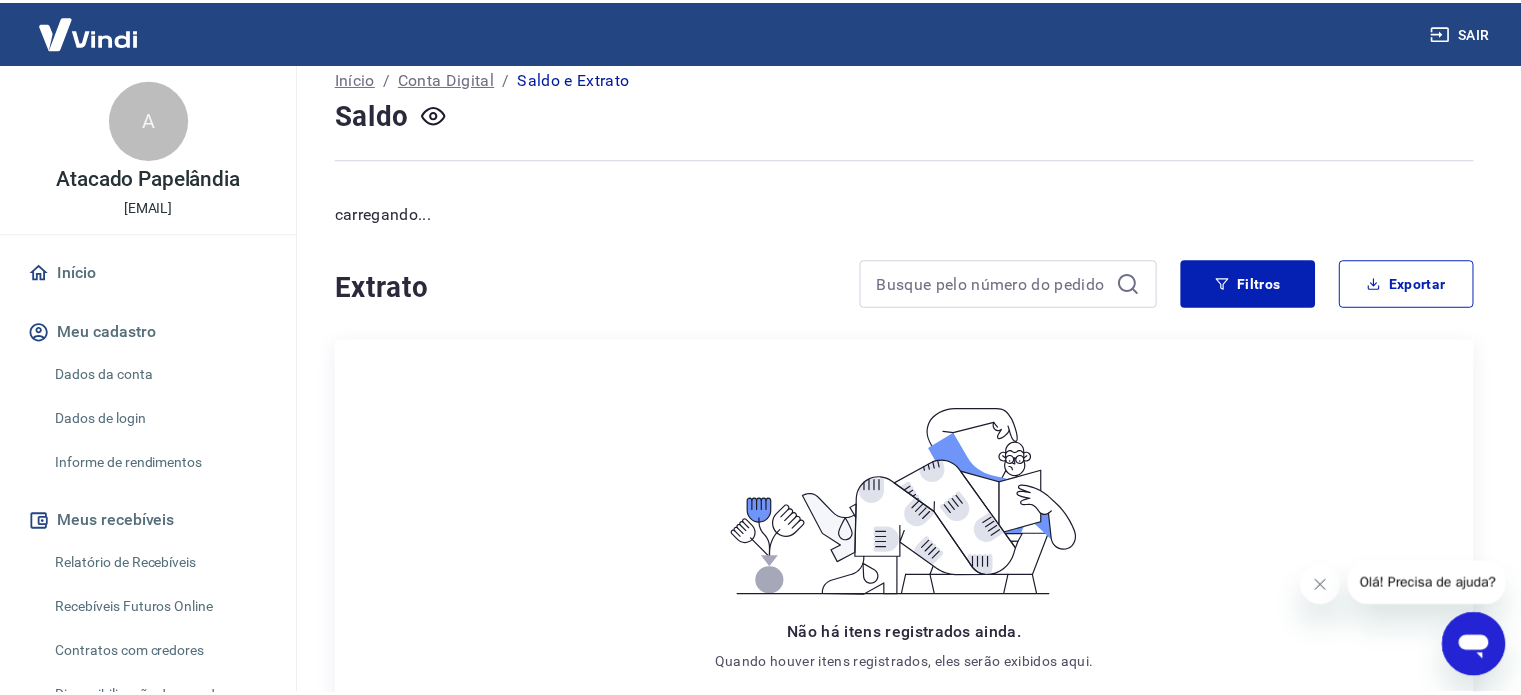 scroll, scrollTop: 0, scrollLeft: 0, axis: both 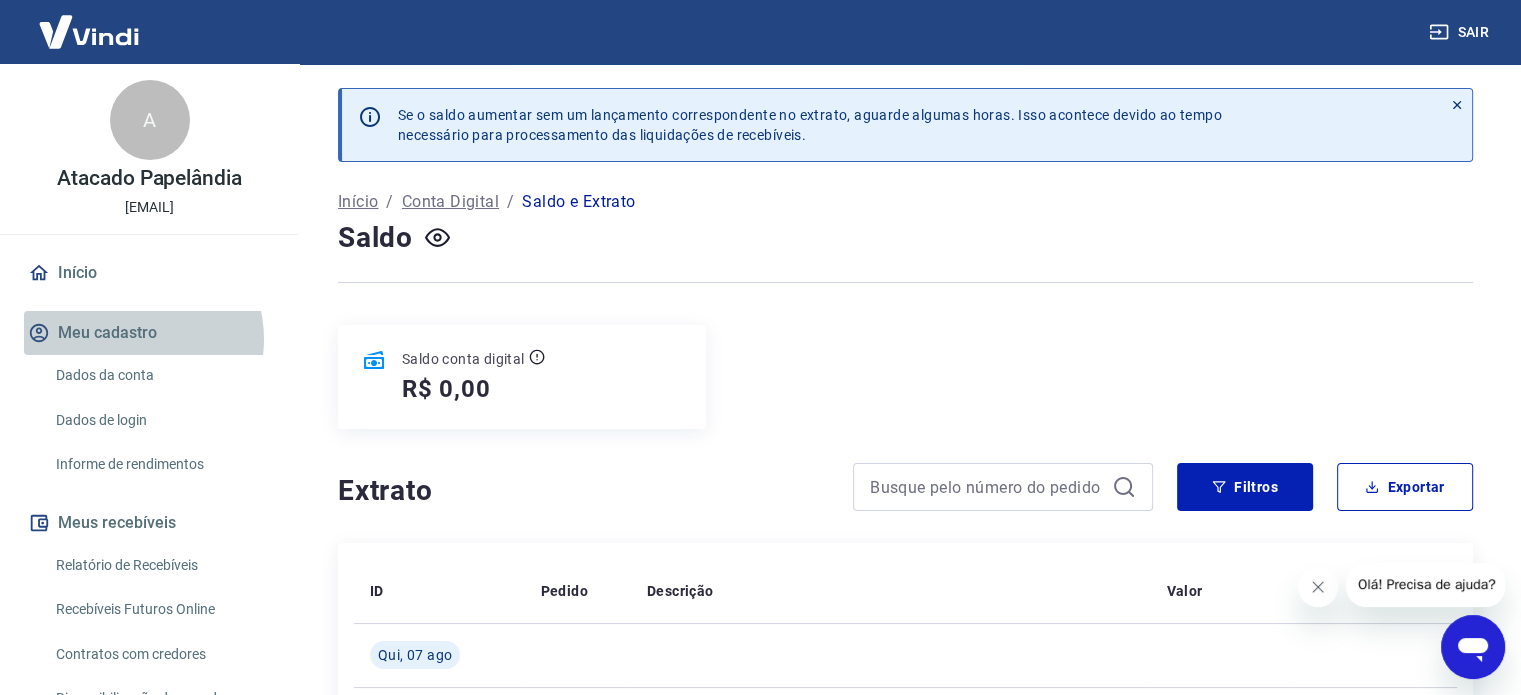 click on "Meu cadastro" at bounding box center (149, 333) 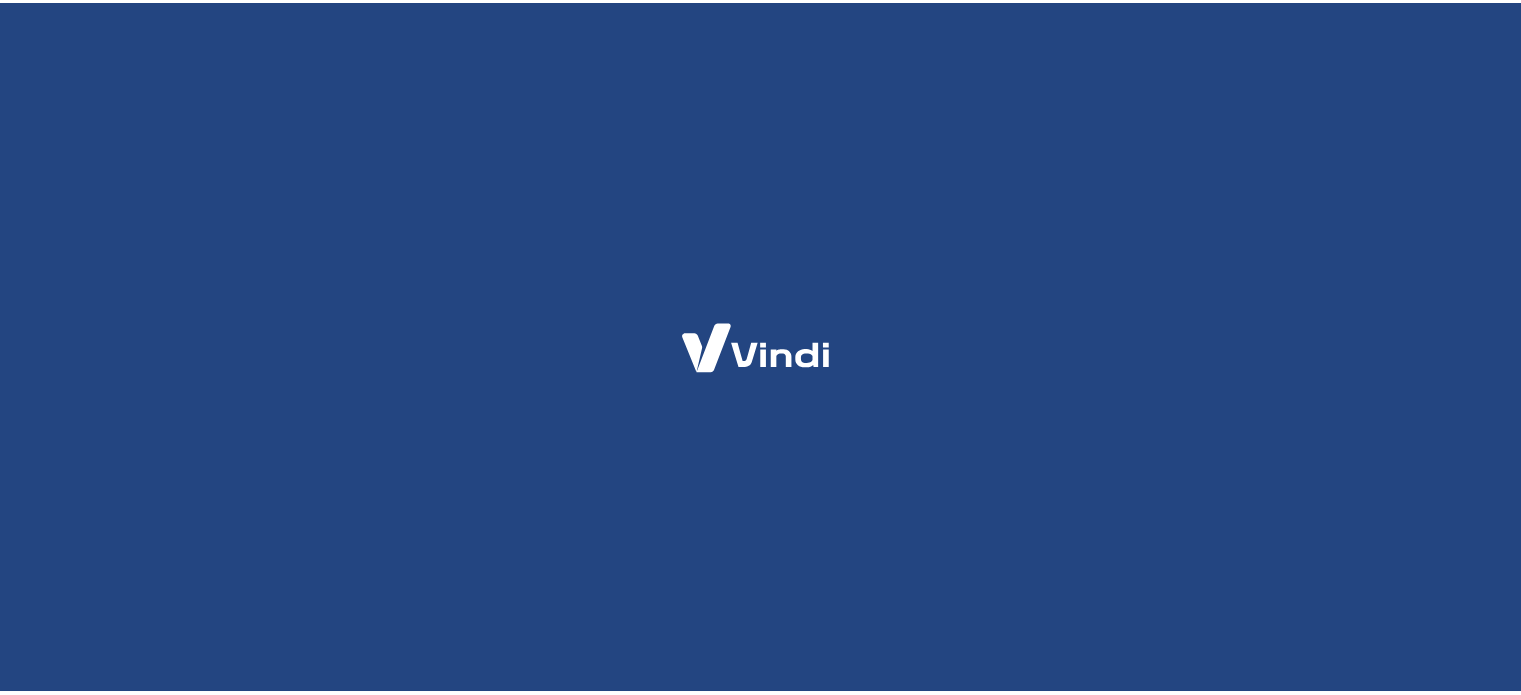 scroll, scrollTop: 0, scrollLeft: 0, axis: both 